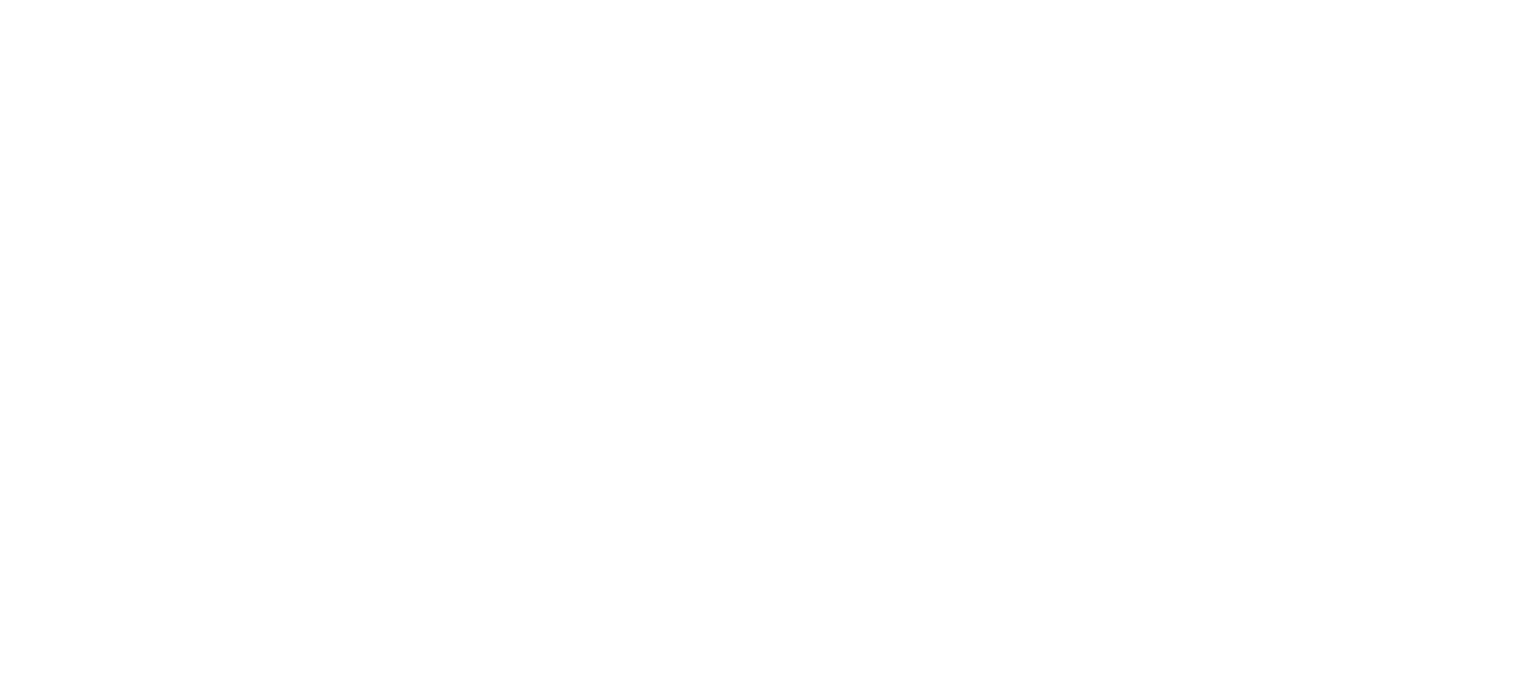 scroll, scrollTop: 0, scrollLeft: 0, axis: both 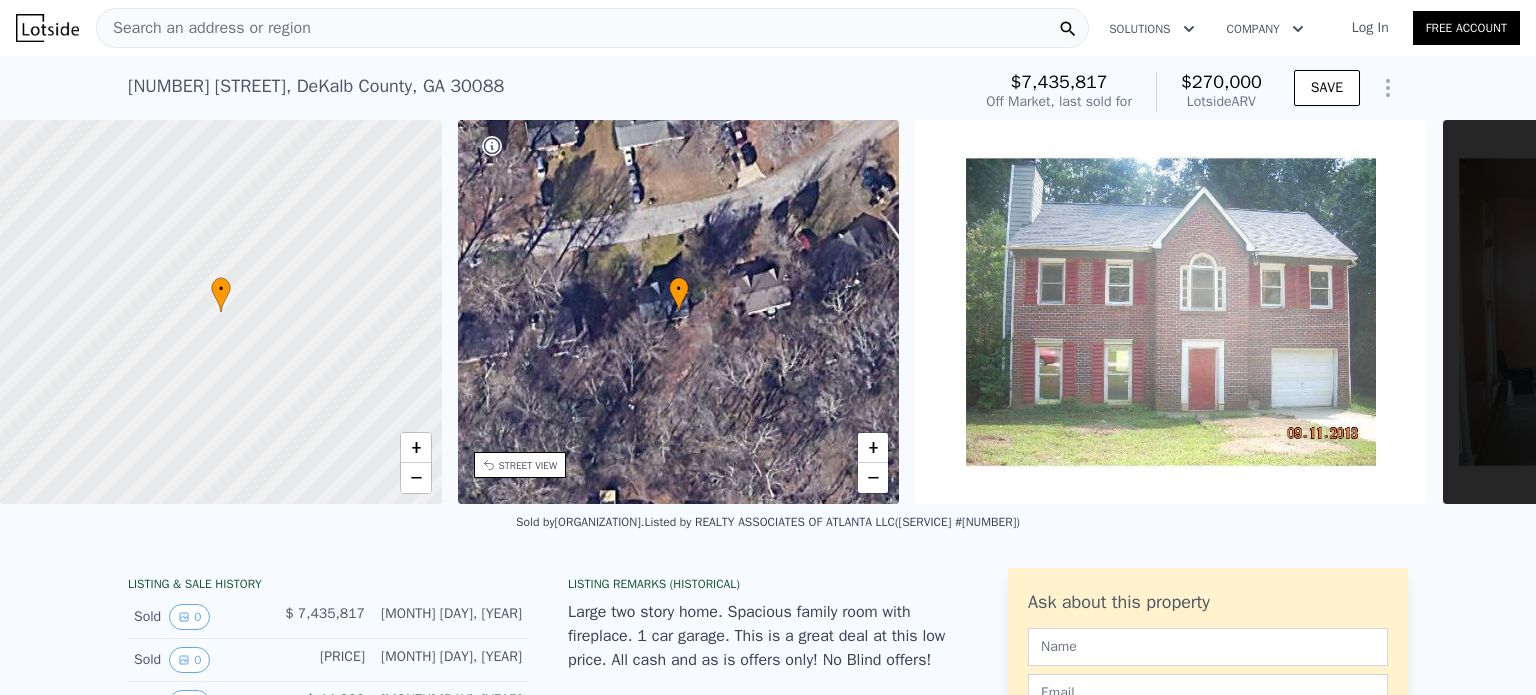click on "Search an address or region" at bounding box center (204, 28) 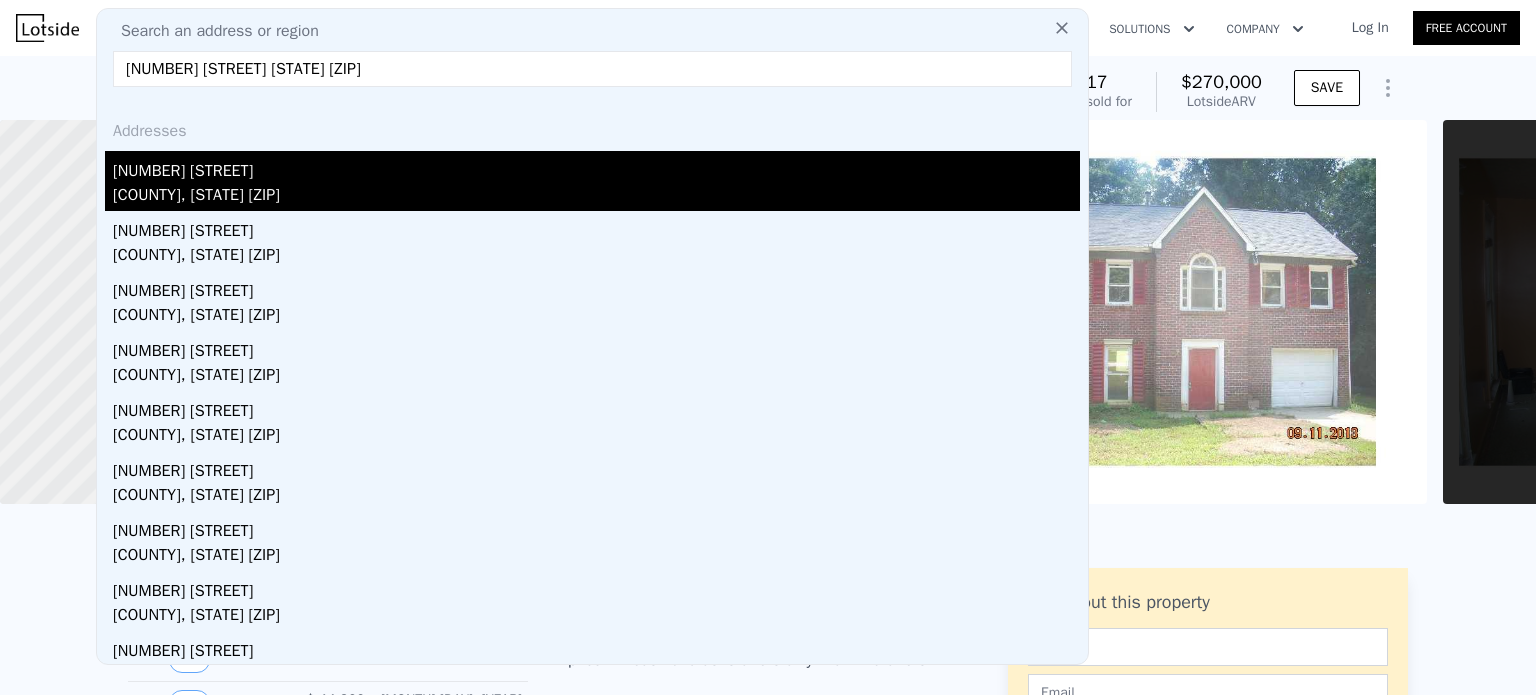 type on "[NUMBER] [STREET] [STATE] [ZIP]" 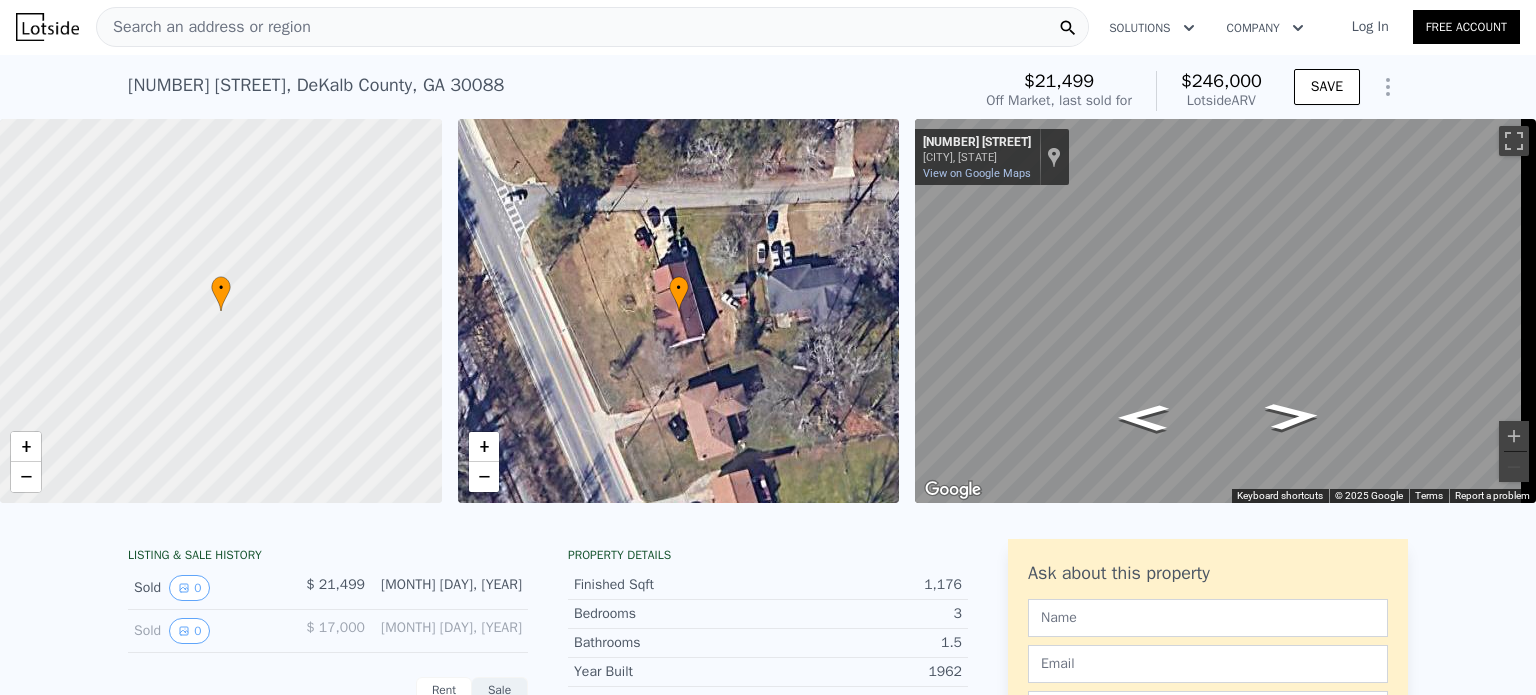 scroll, scrollTop: 0, scrollLeft: 0, axis: both 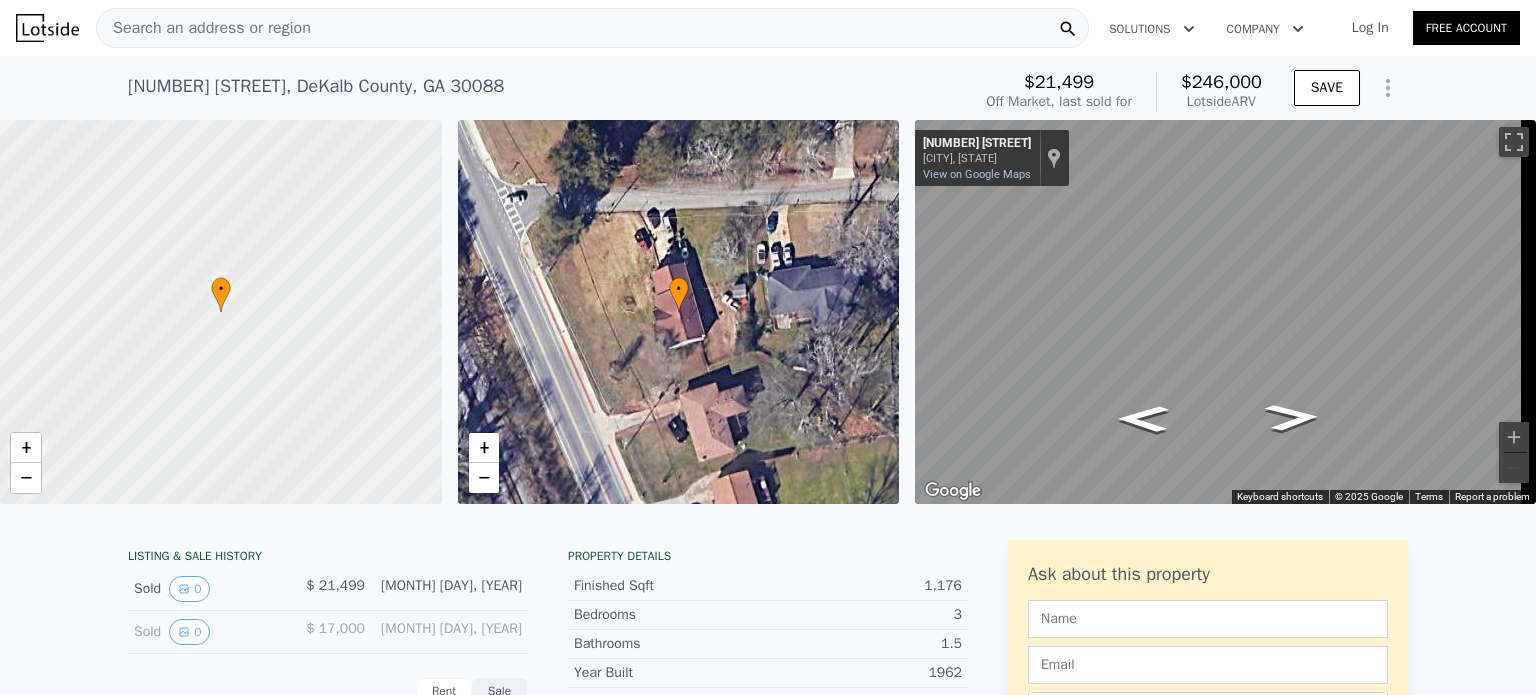 type on "2" 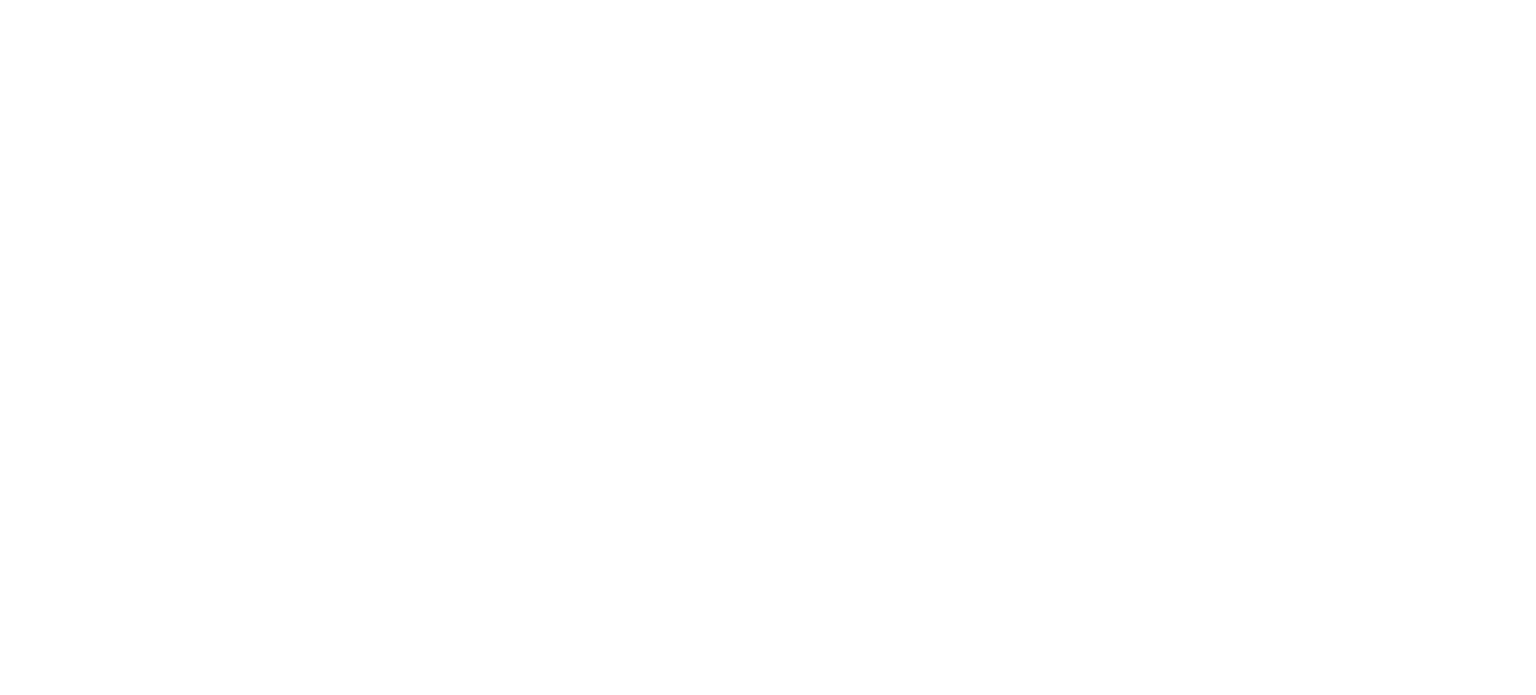 scroll, scrollTop: 0, scrollLeft: 0, axis: both 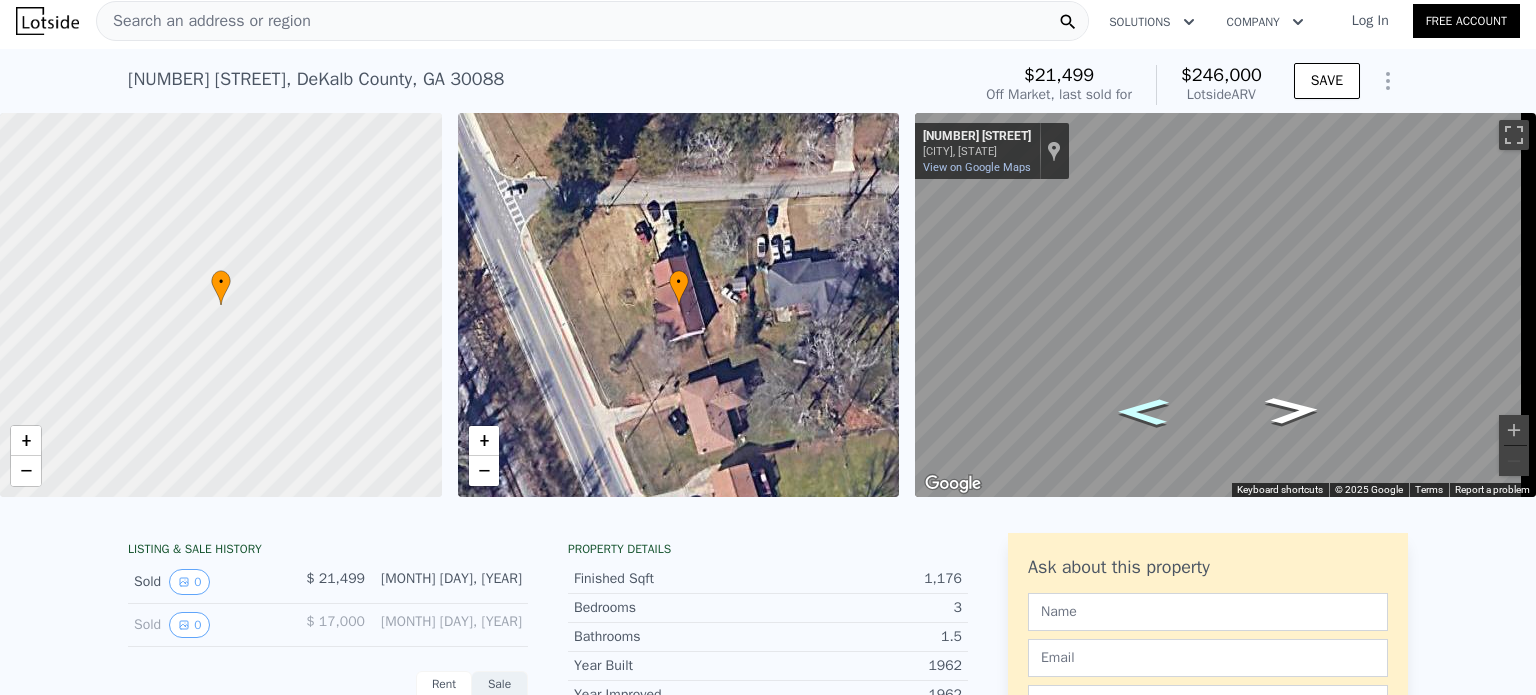 click 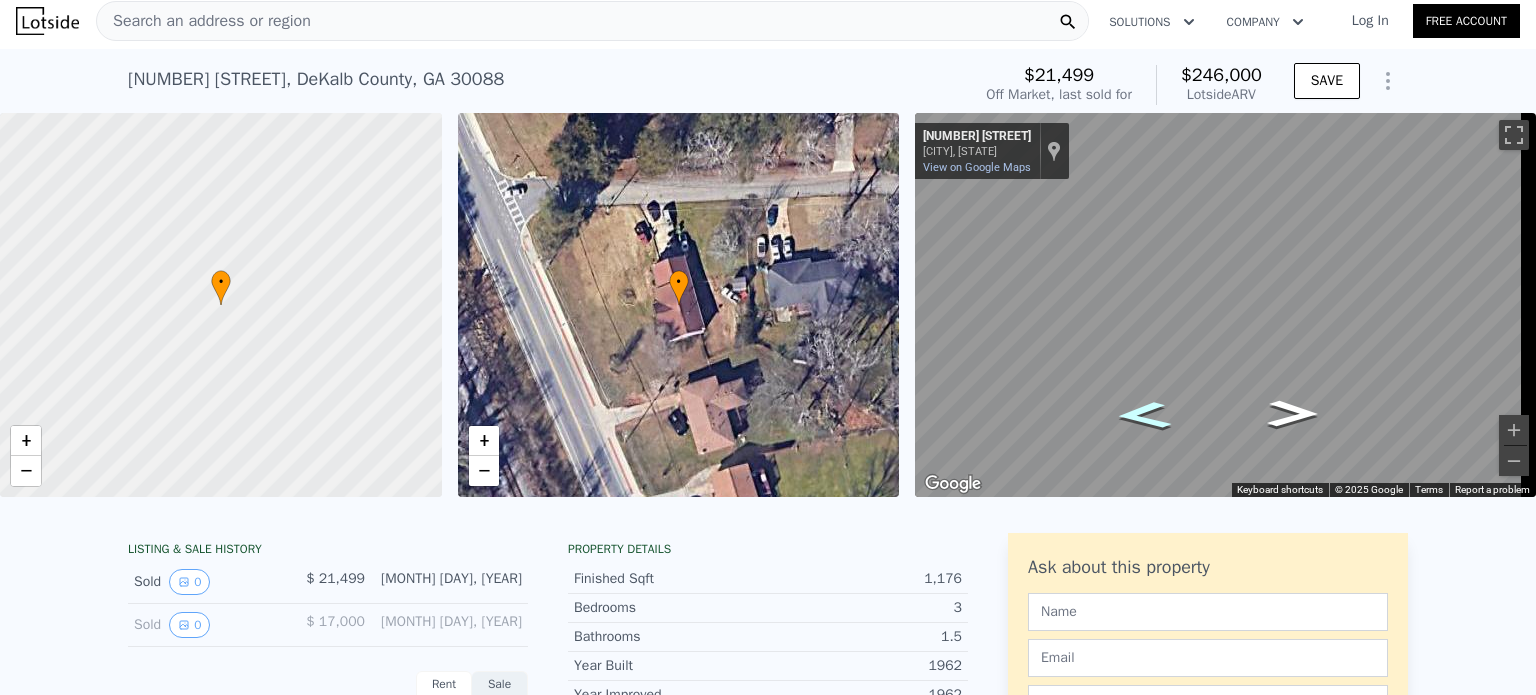 click 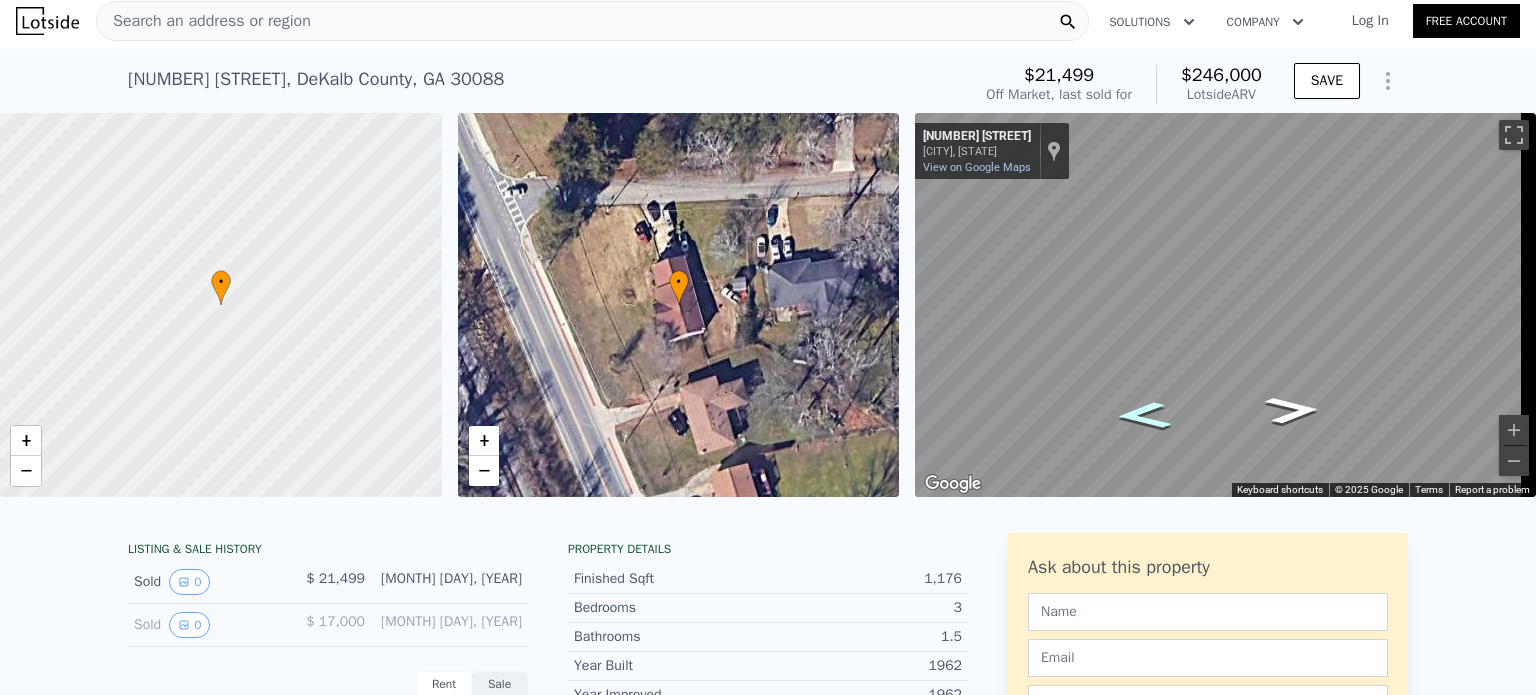 click 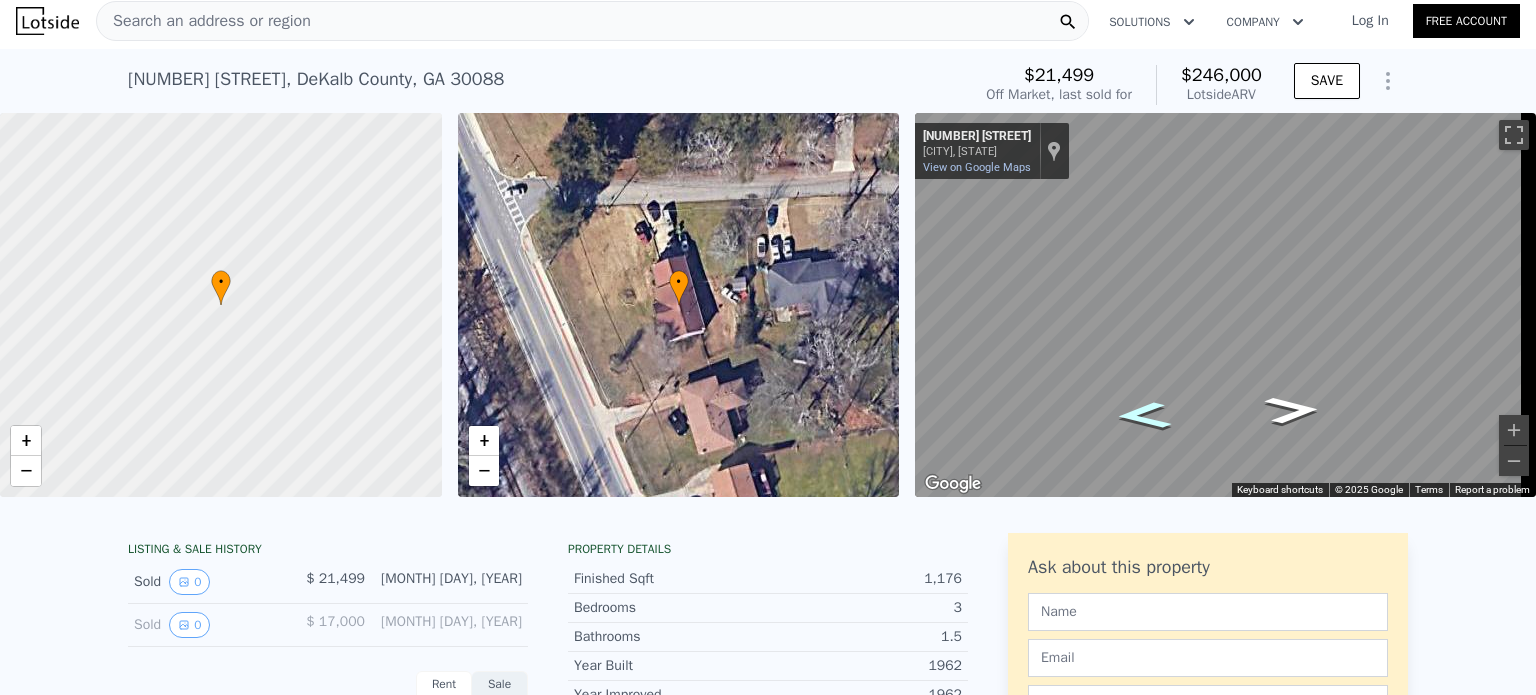 click 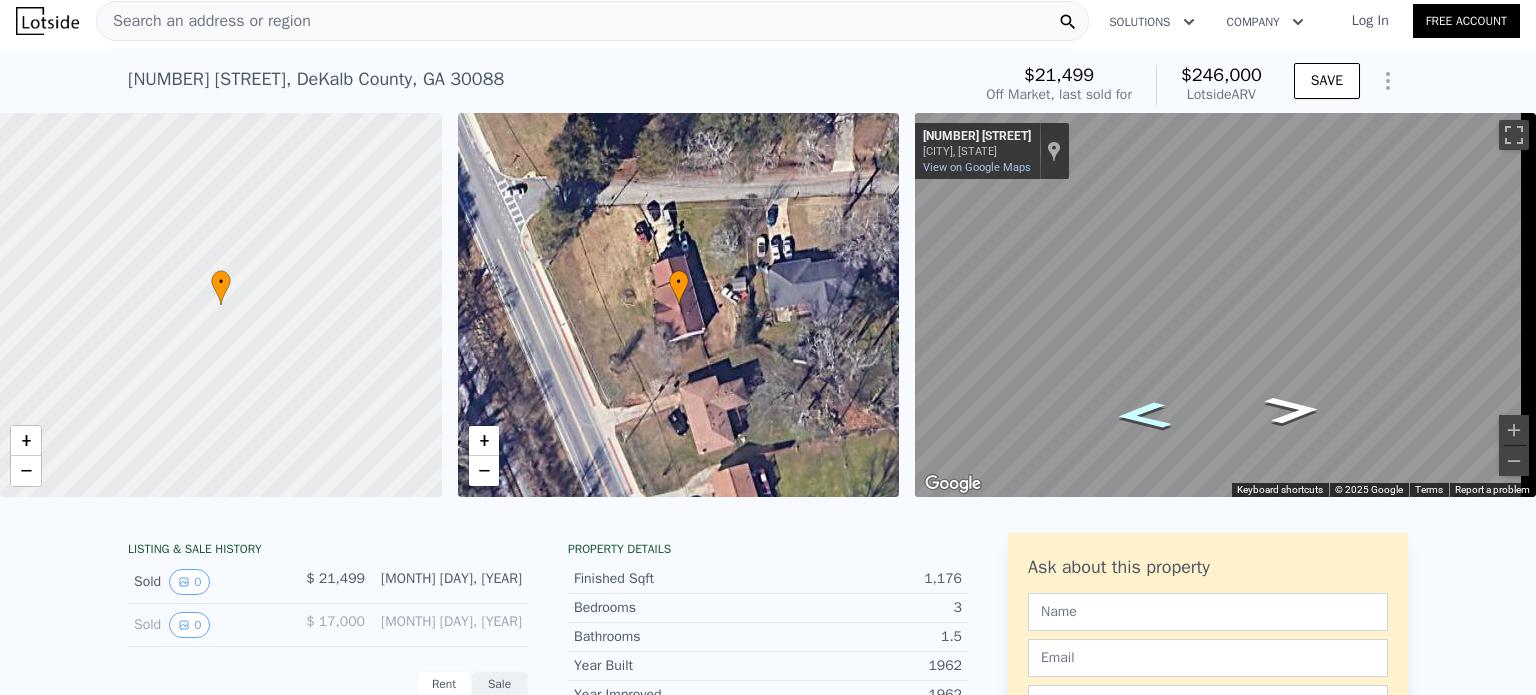 click 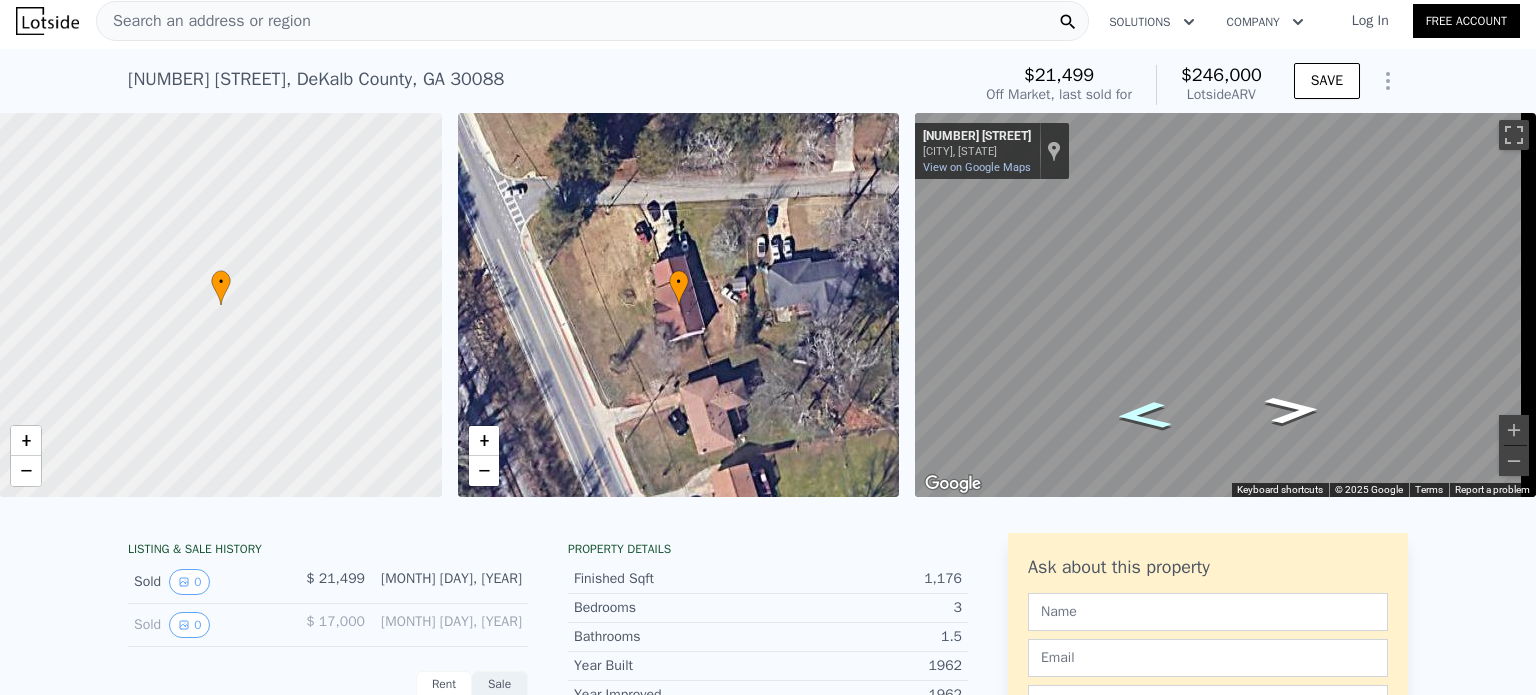 click 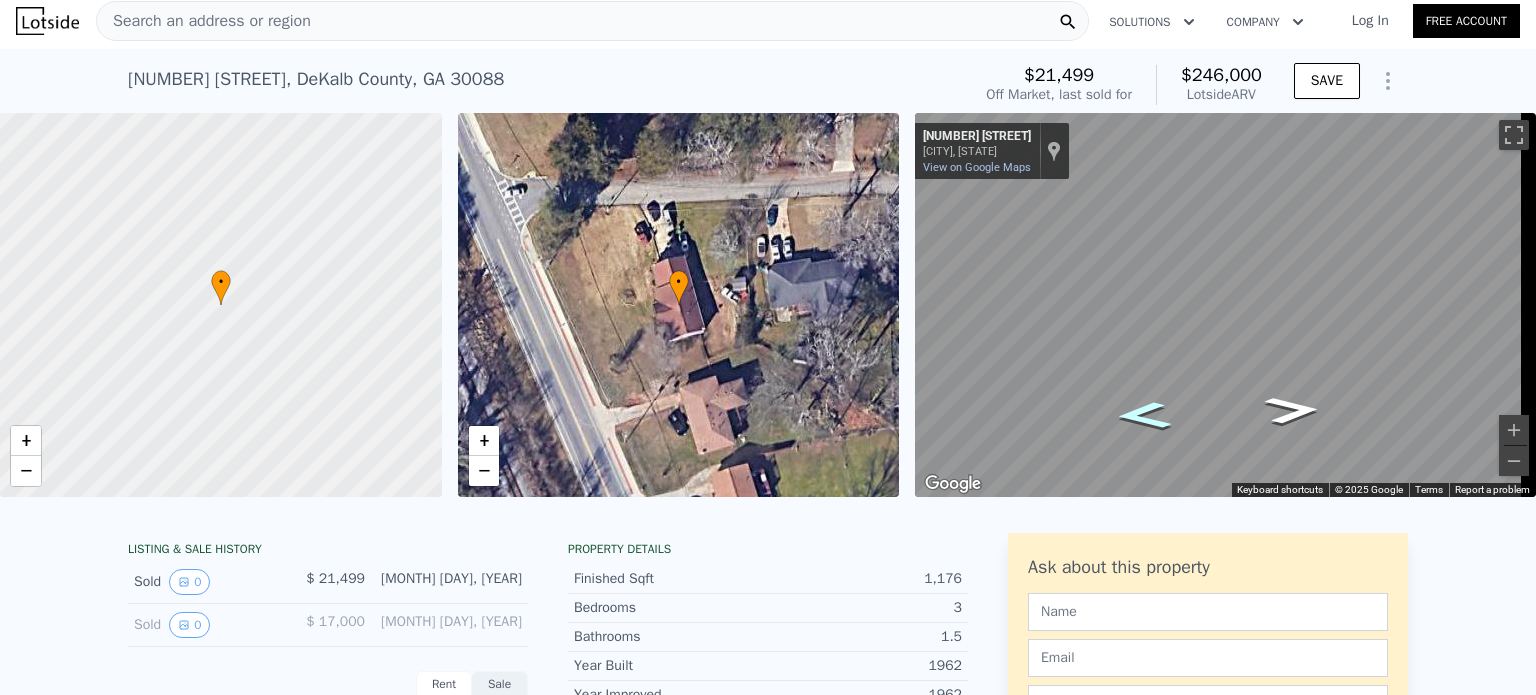click 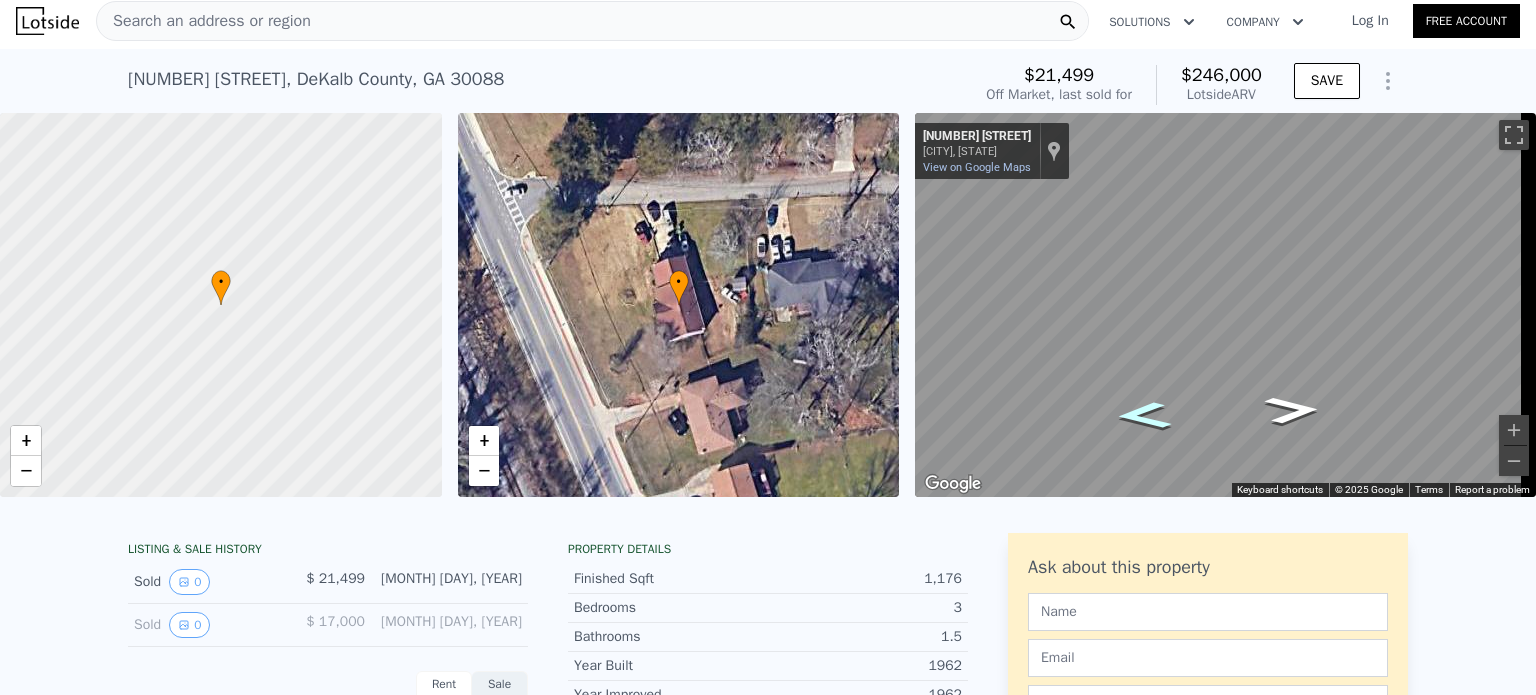 click 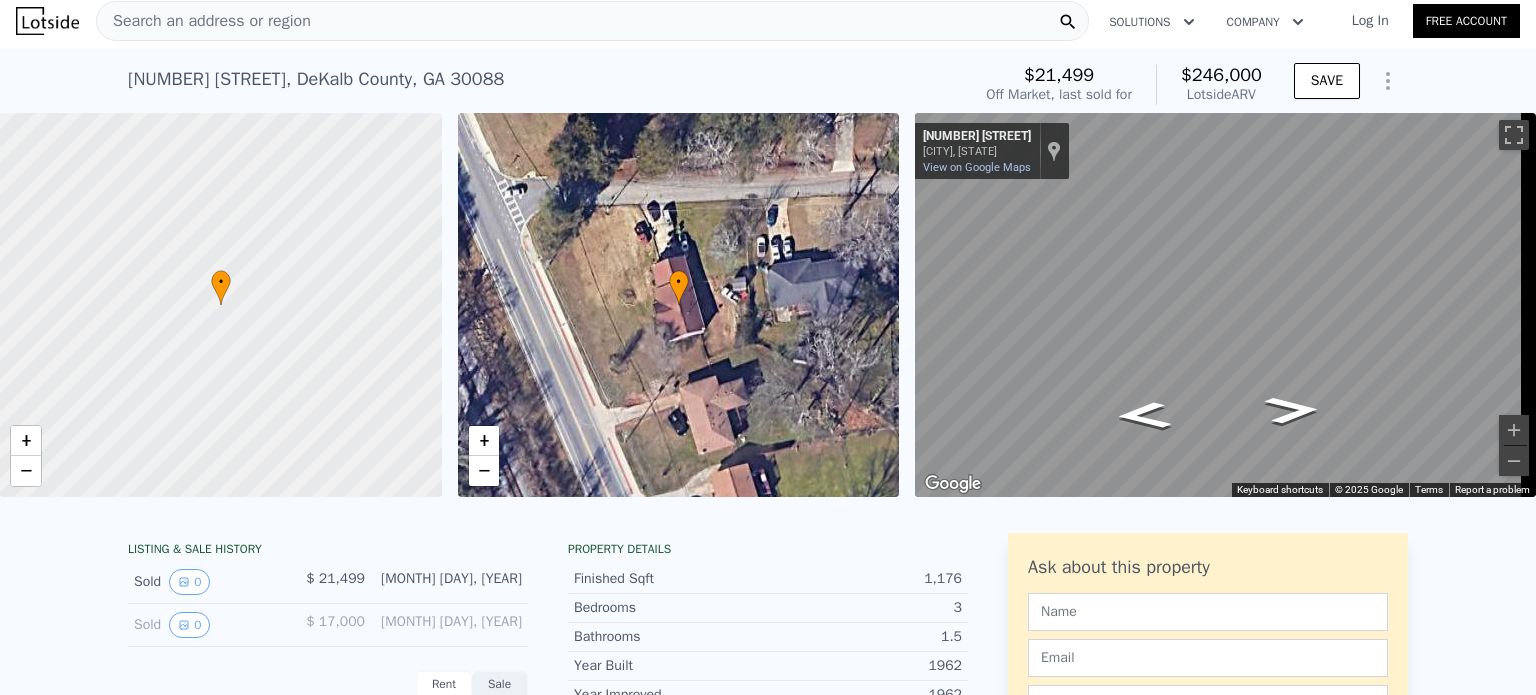click 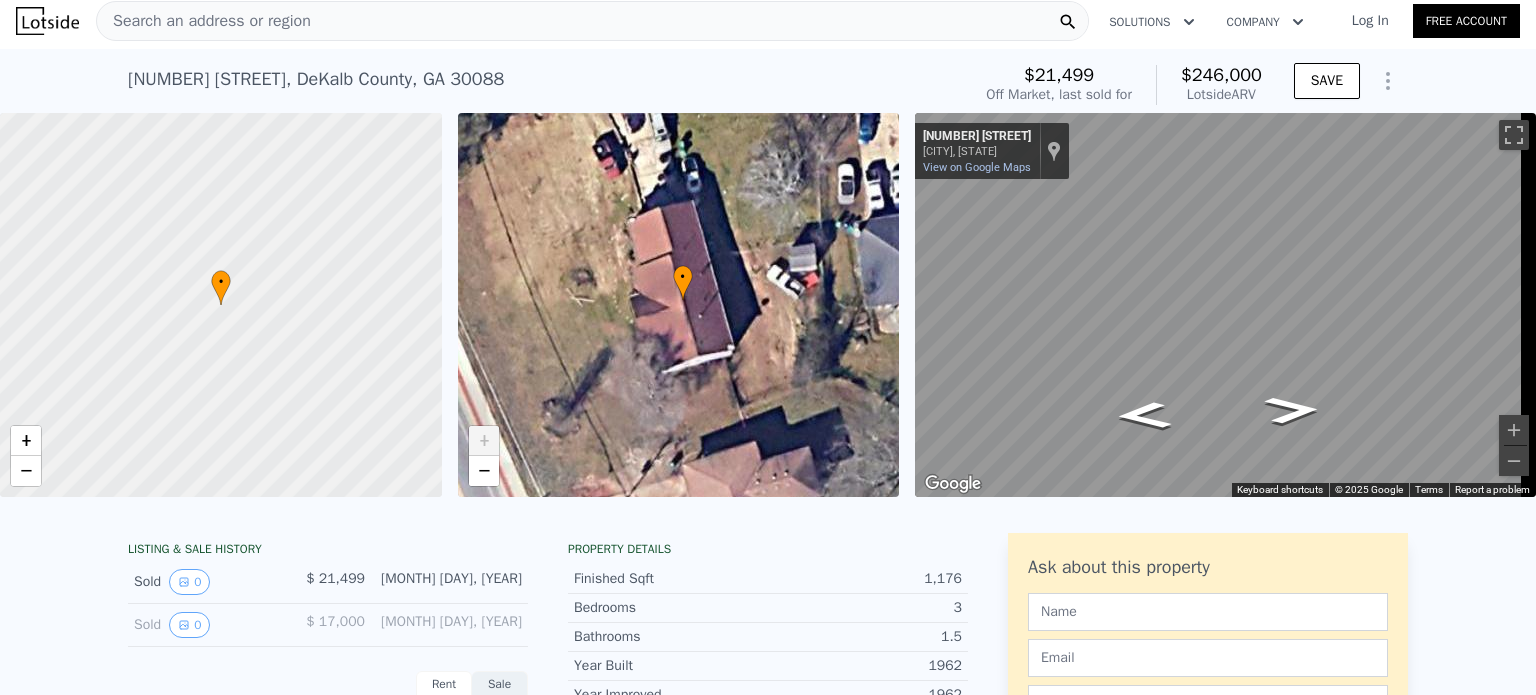 click 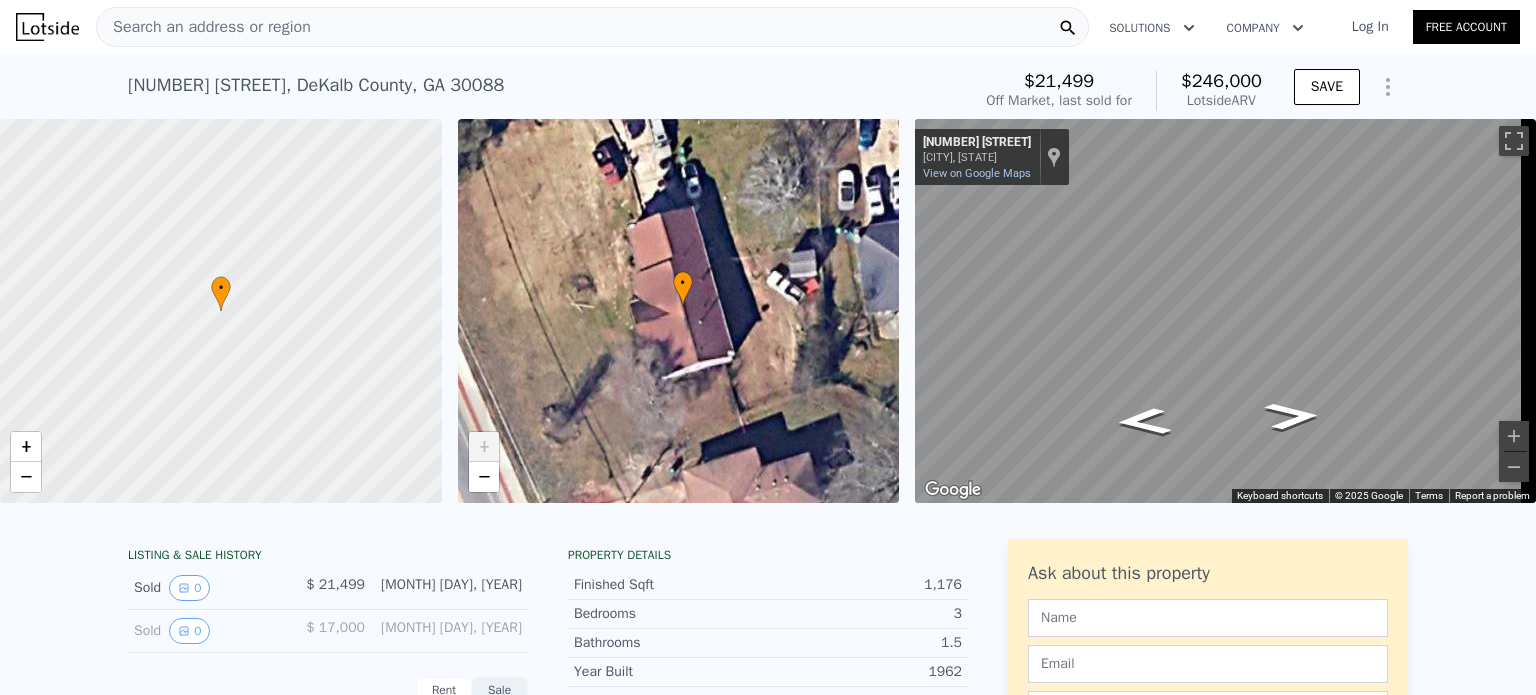 scroll, scrollTop: 0, scrollLeft: 0, axis: both 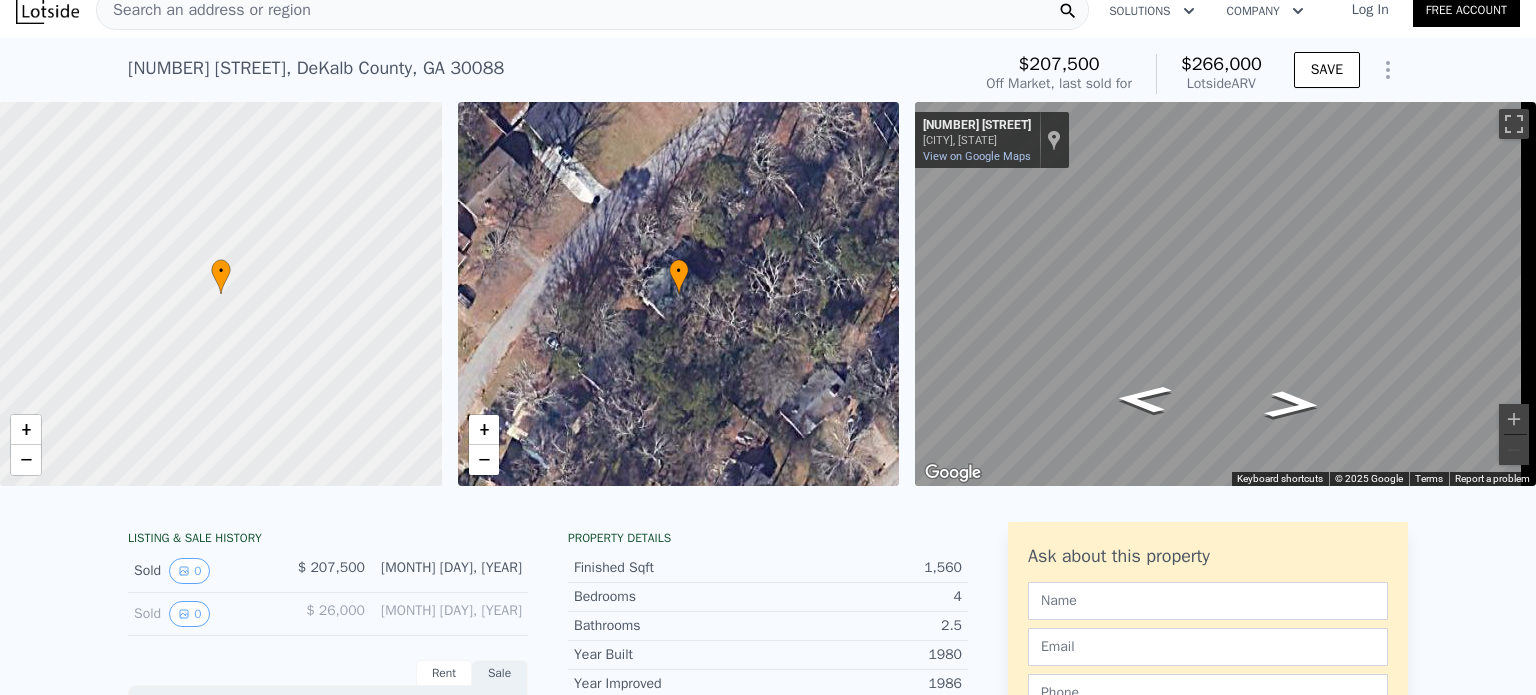 click on "•
+ −" at bounding box center [679, 294] 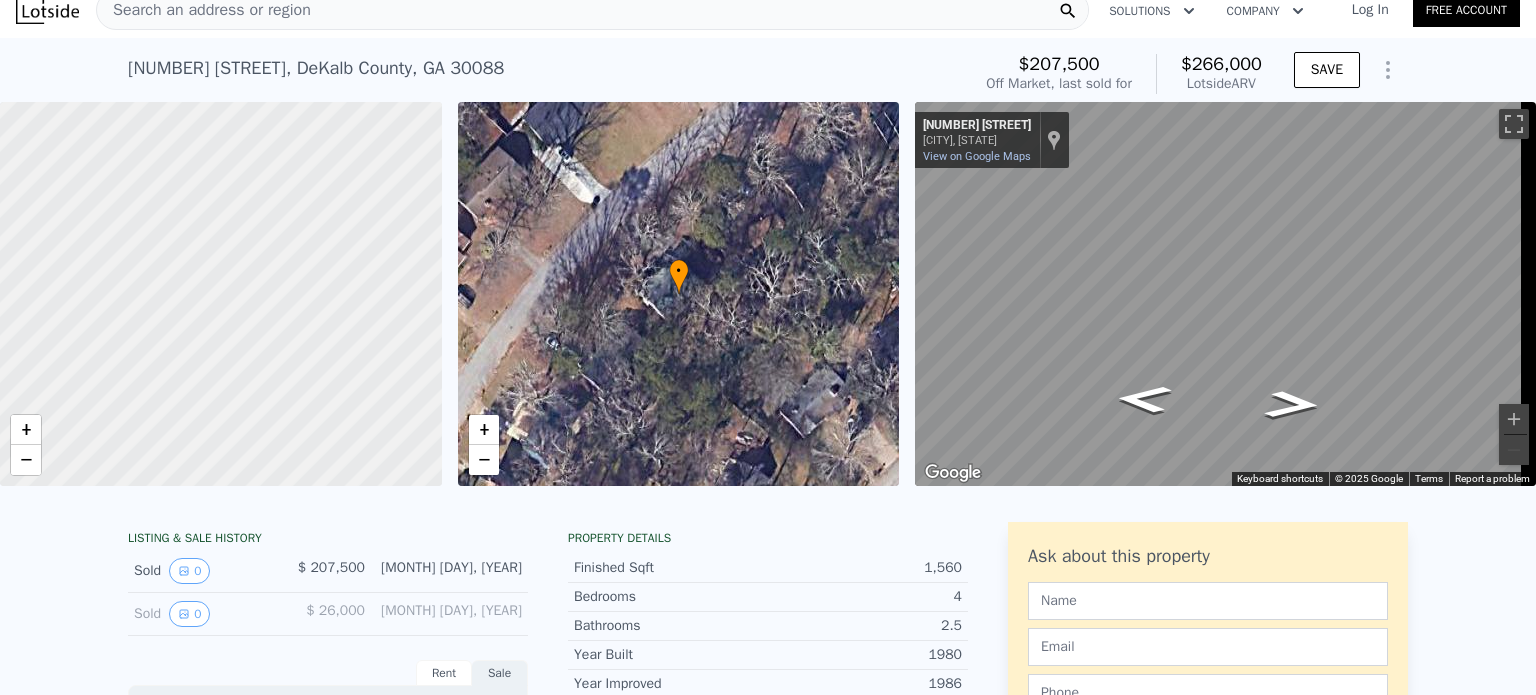 click on "1083 Forest East Dr ,   DeKalb County ,   GA   30088" at bounding box center [316, 68] 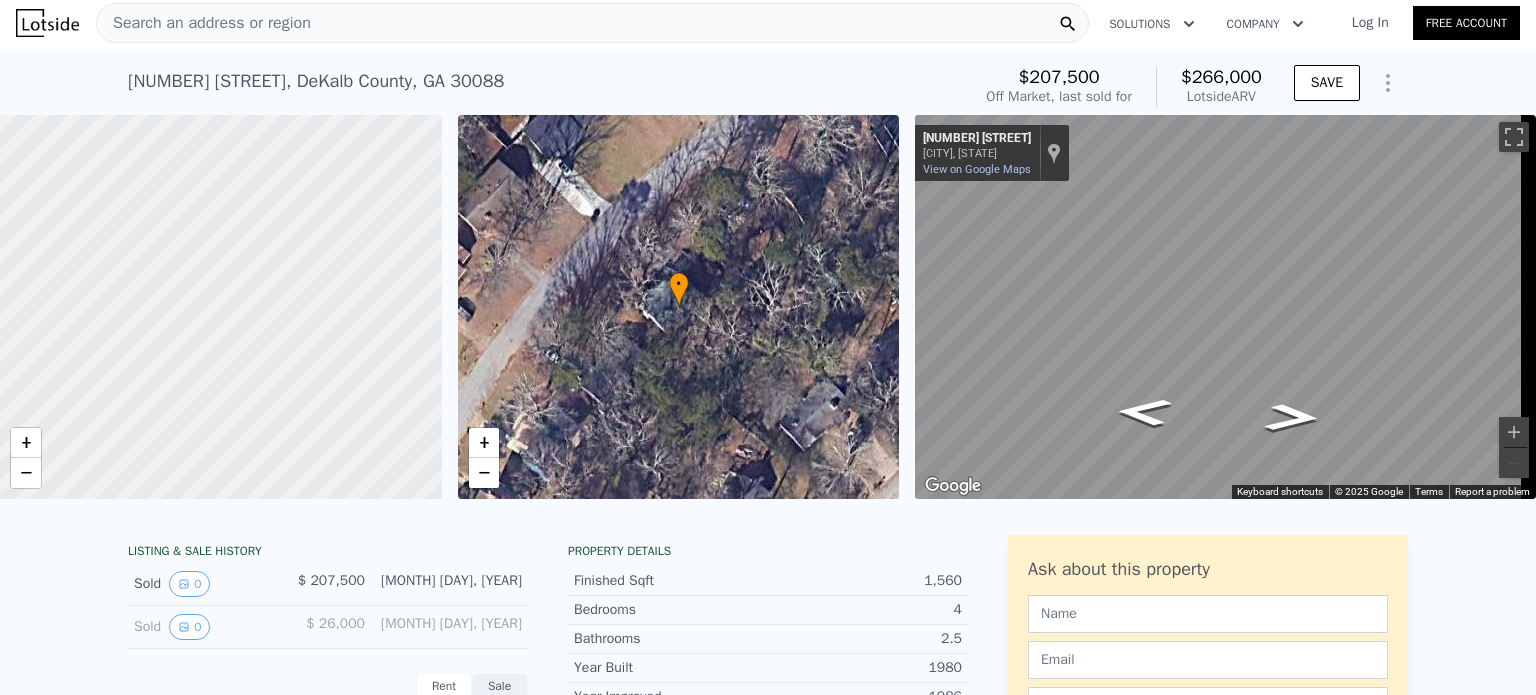 scroll, scrollTop: 0, scrollLeft: 0, axis: both 